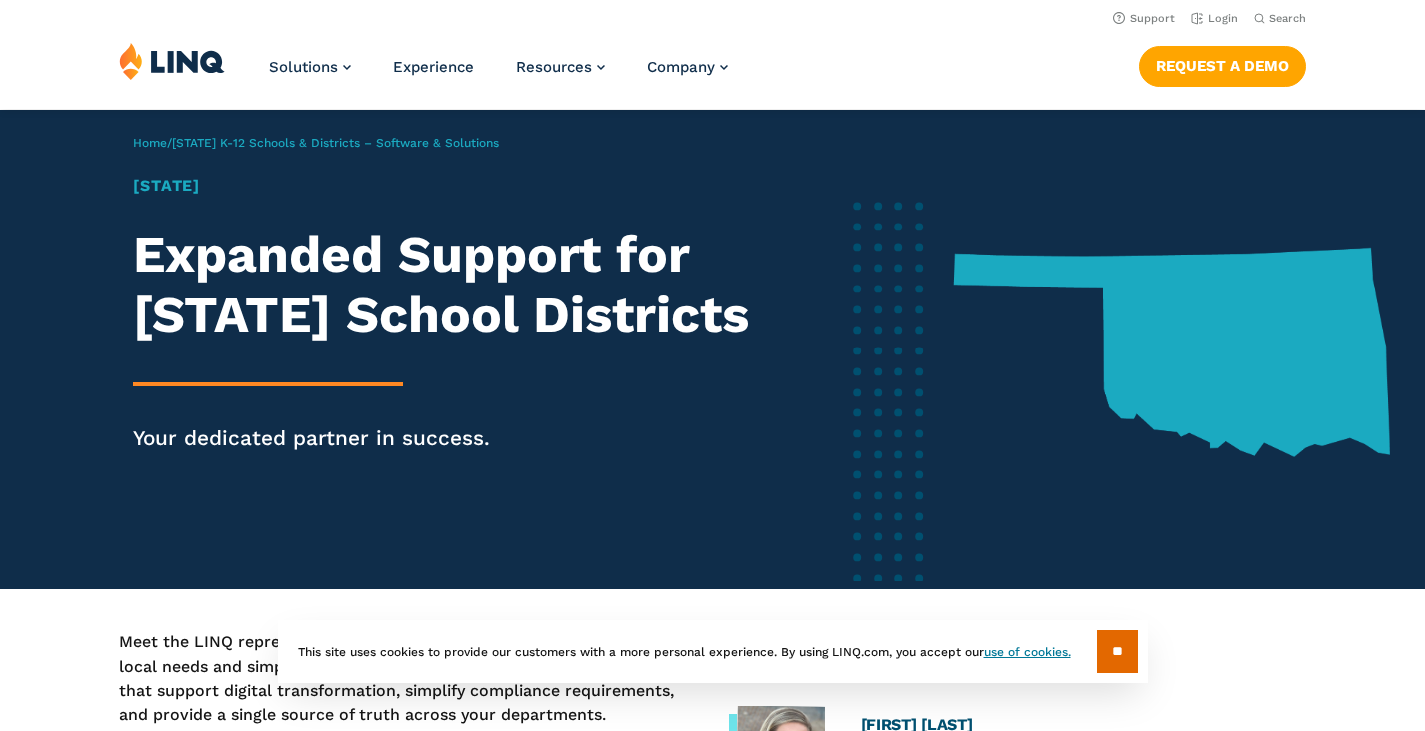 scroll, scrollTop: 80, scrollLeft: 0, axis: vertical 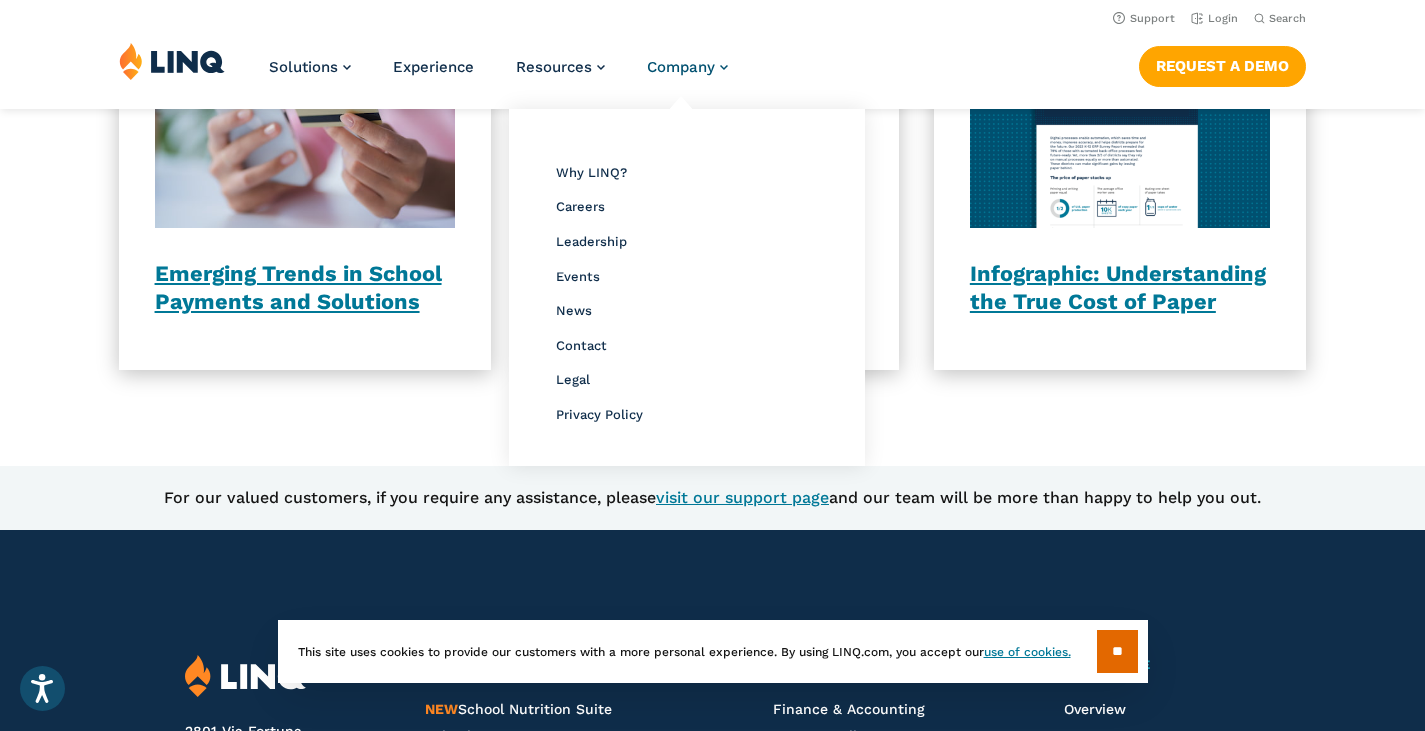 click on "Company" at bounding box center [681, 67] 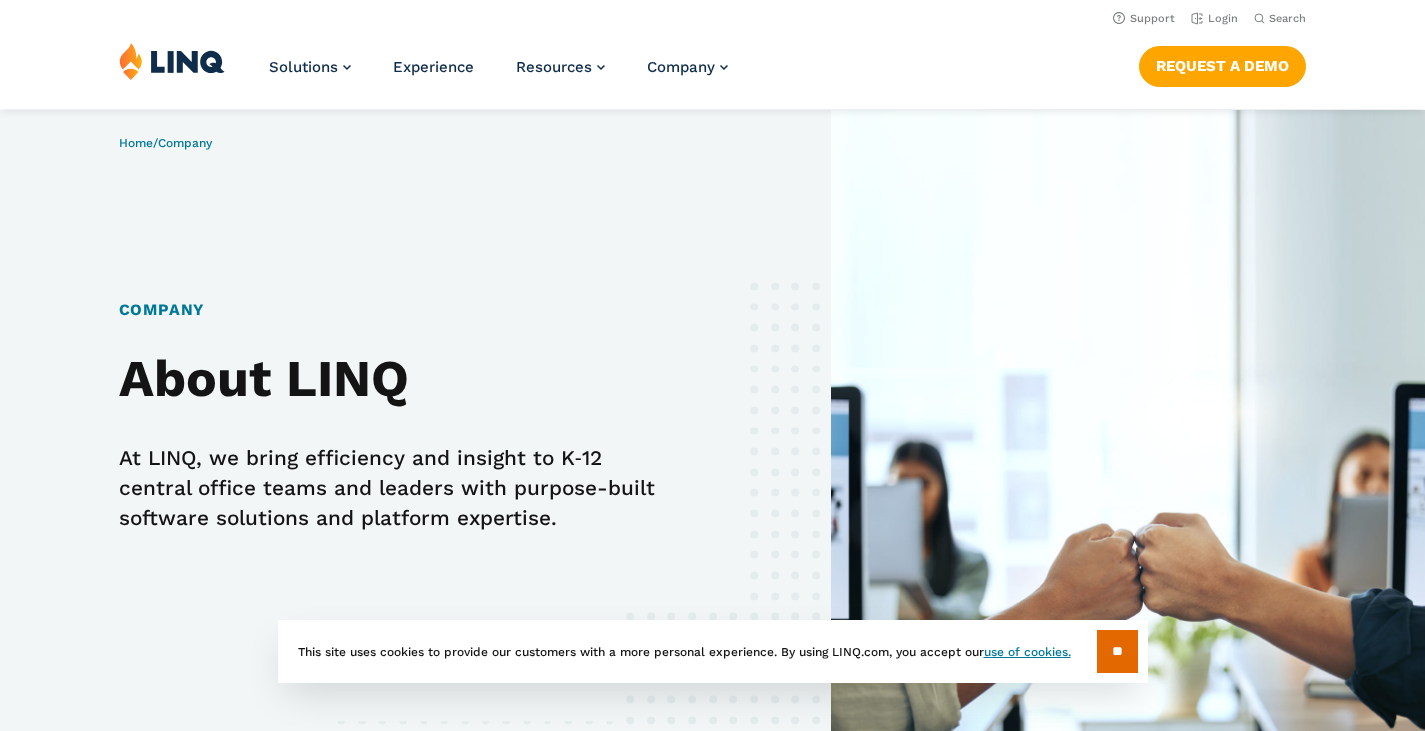 scroll, scrollTop: 0, scrollLeft: 0, axis: both 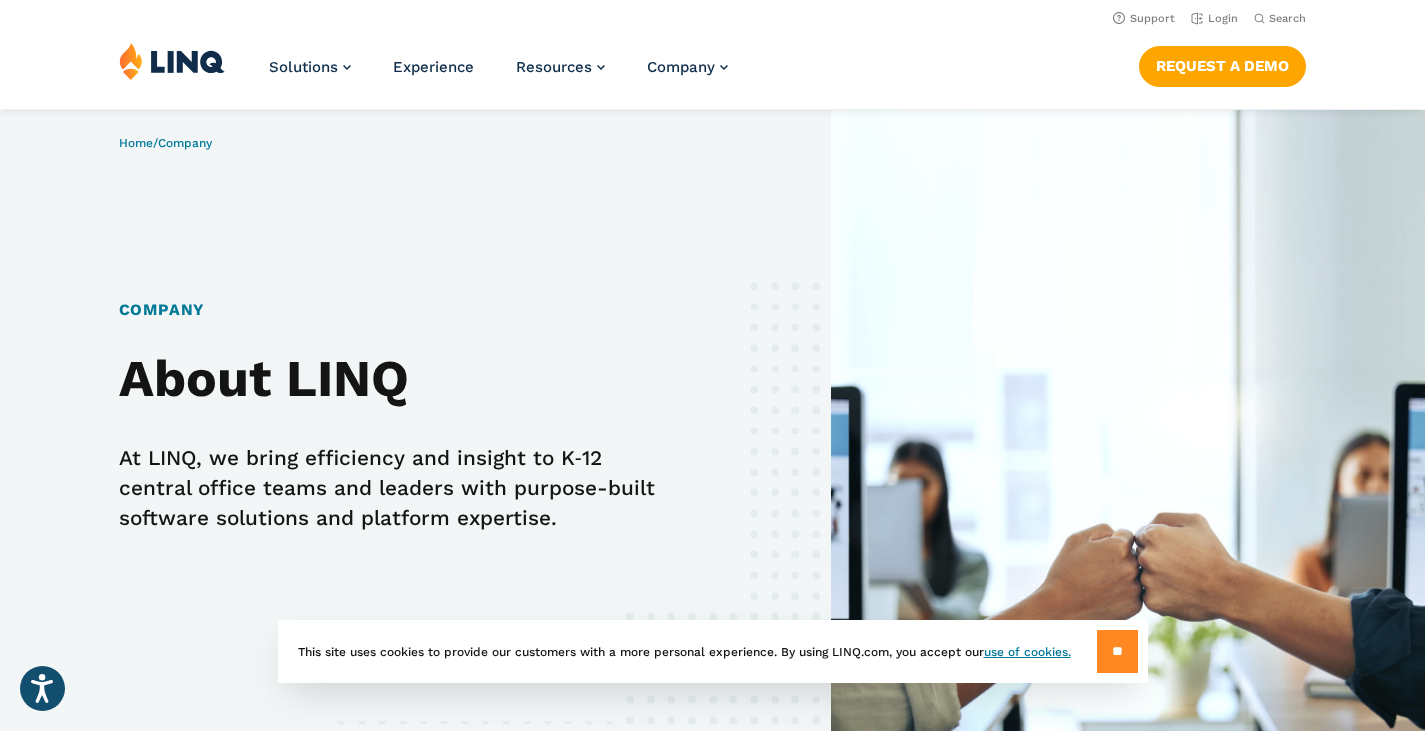 click on "**" at bounding box center [1117, 651] 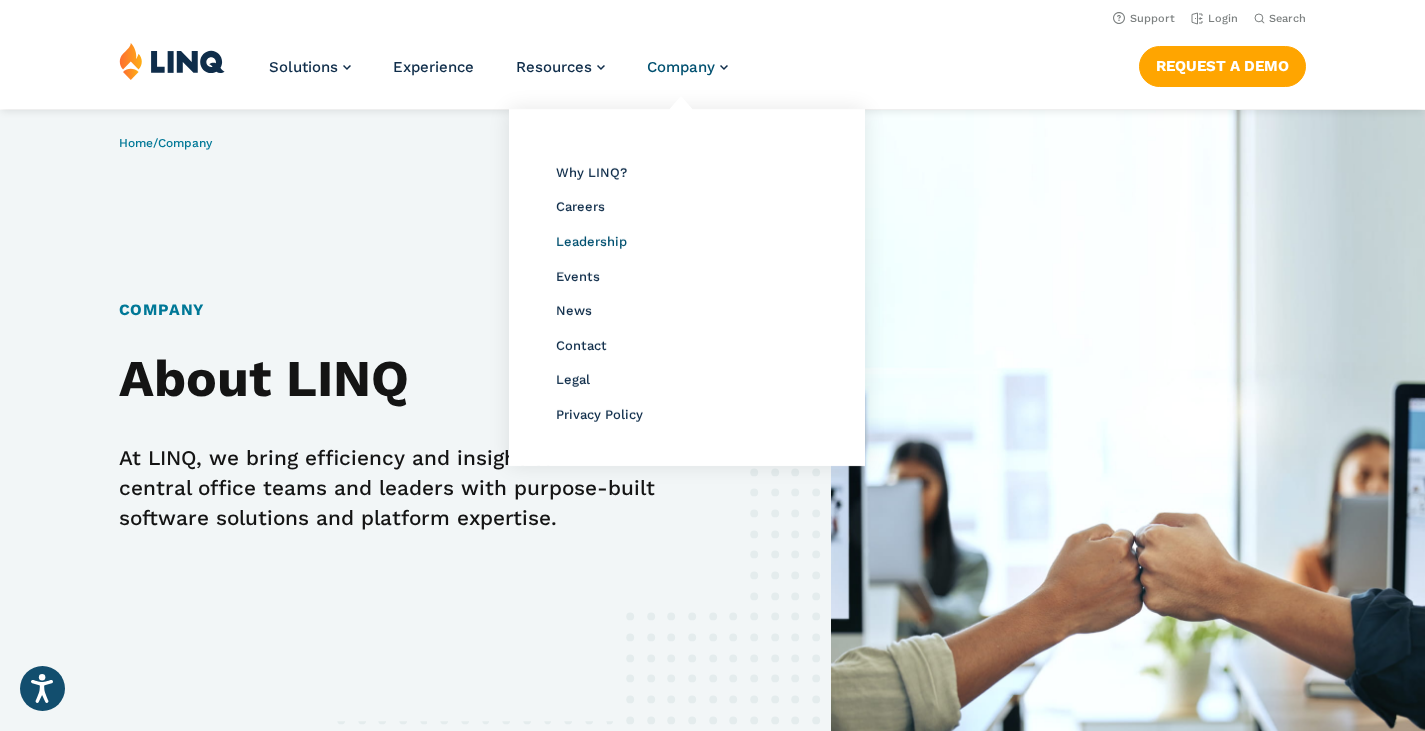 click on "Leadership" at bounding box center (591, 241) 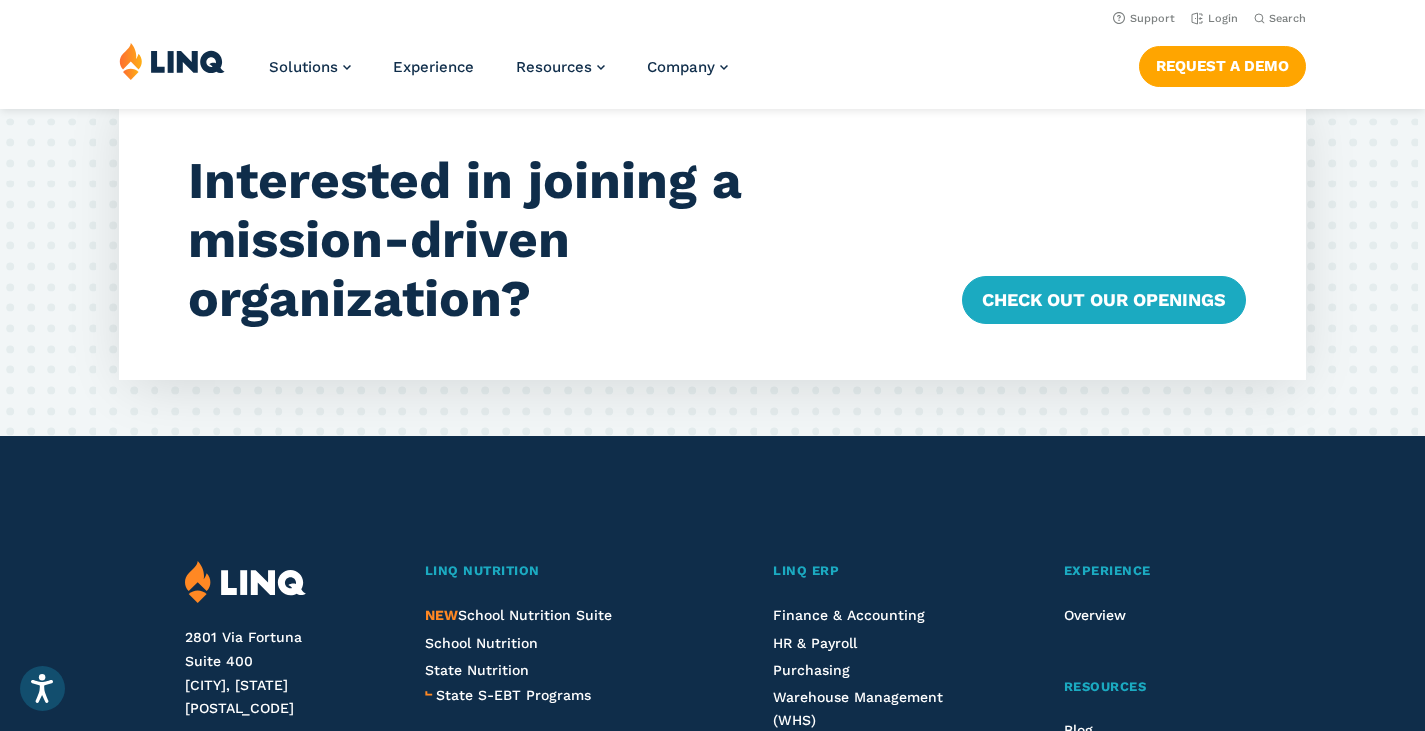 scroll, scrollTop: 6076, scrollLeft: 0, axis: vertical 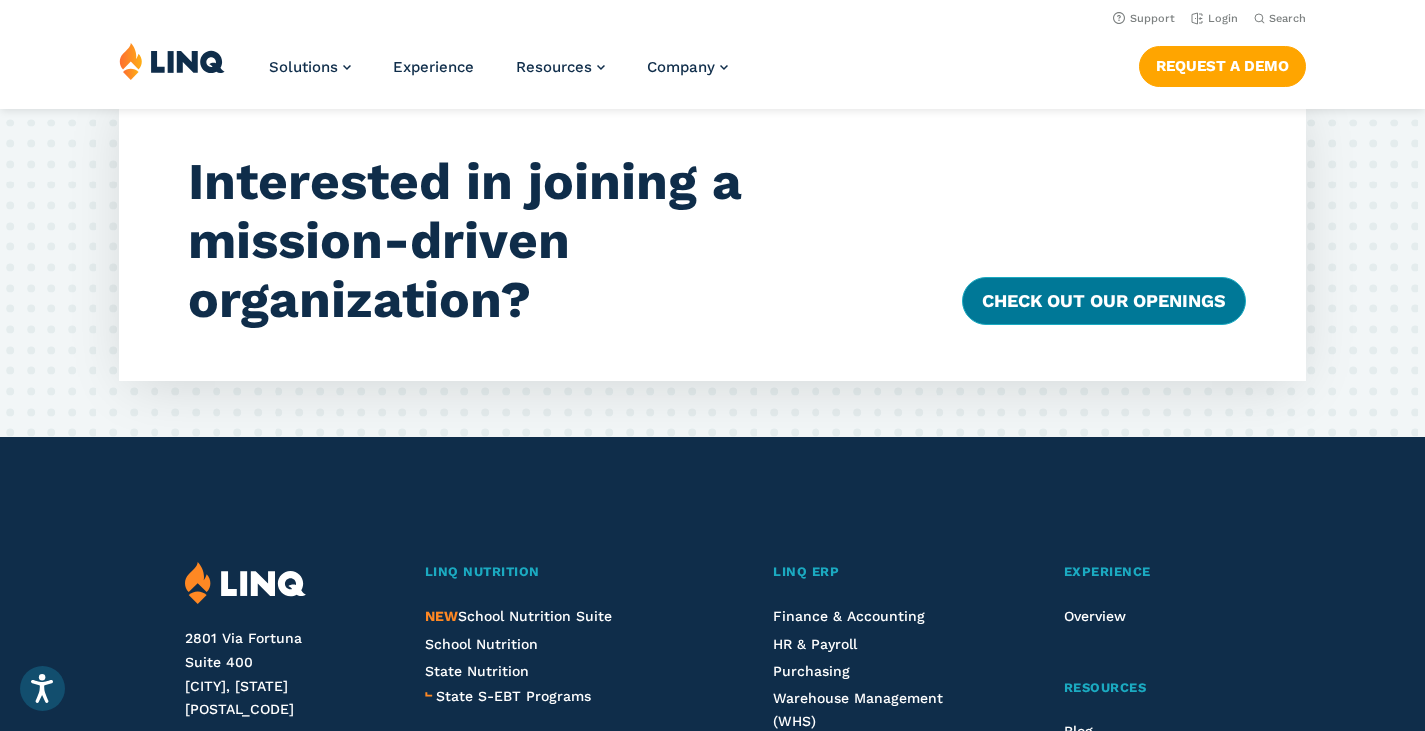 click on "Check Out our Openings" at bounding box center (1104, 301) 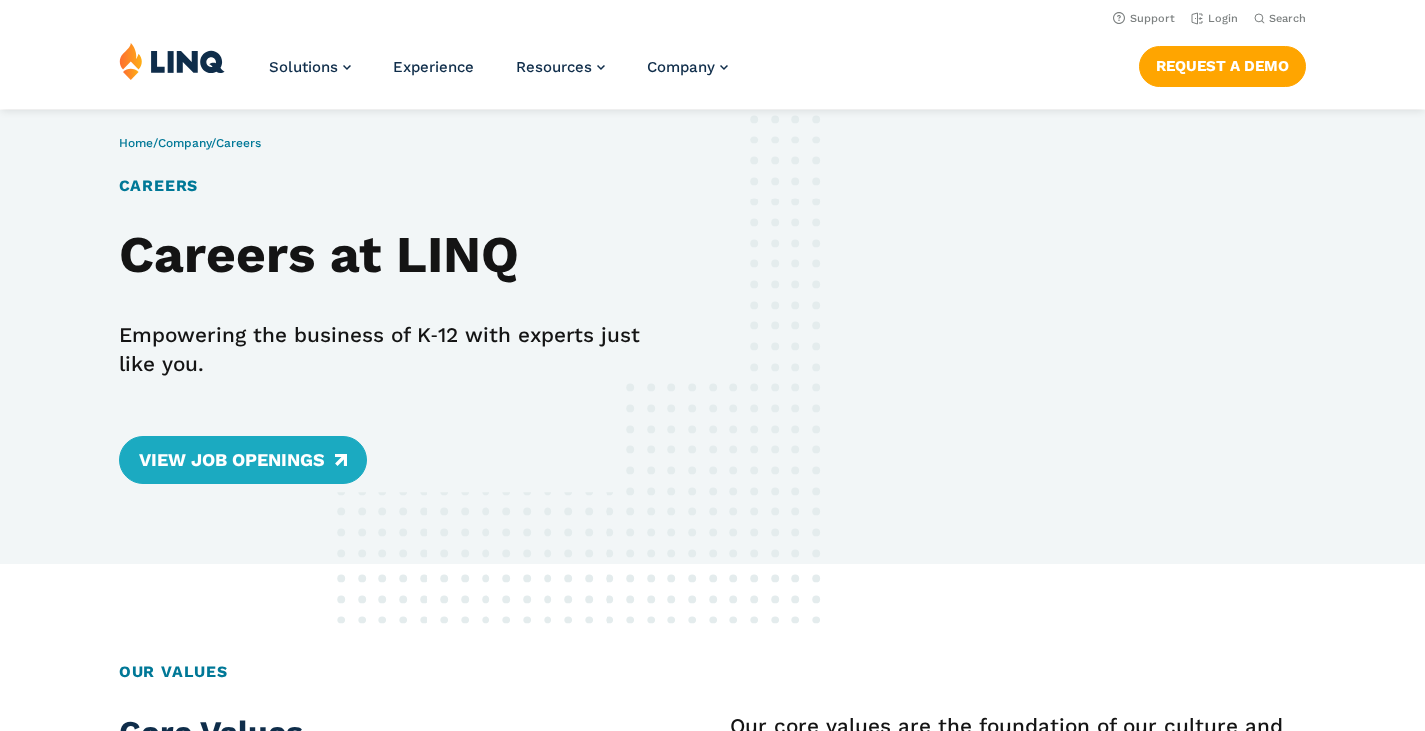 scroll, scrollTop: 0, scrollLeft: 0, axis: both 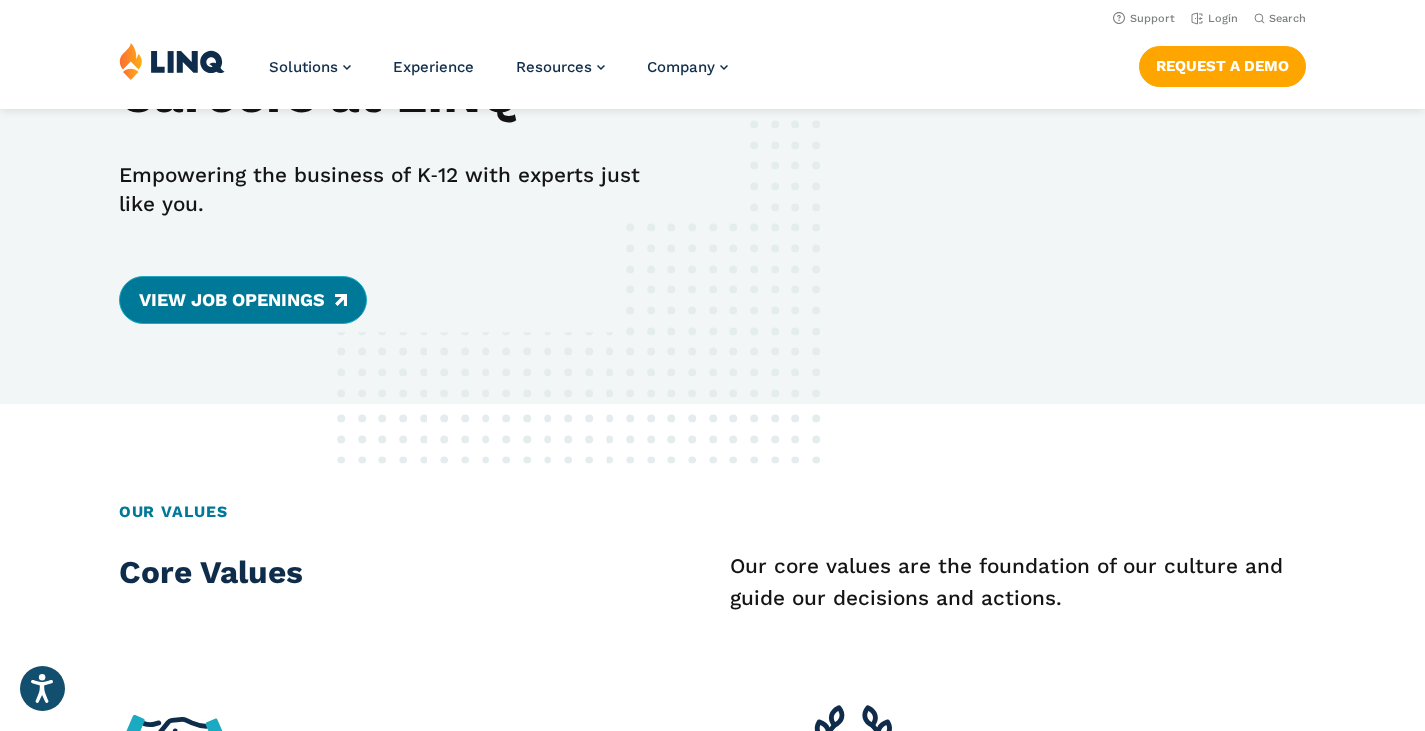 click on "View Job Openings" at bounding box center (243, 300) 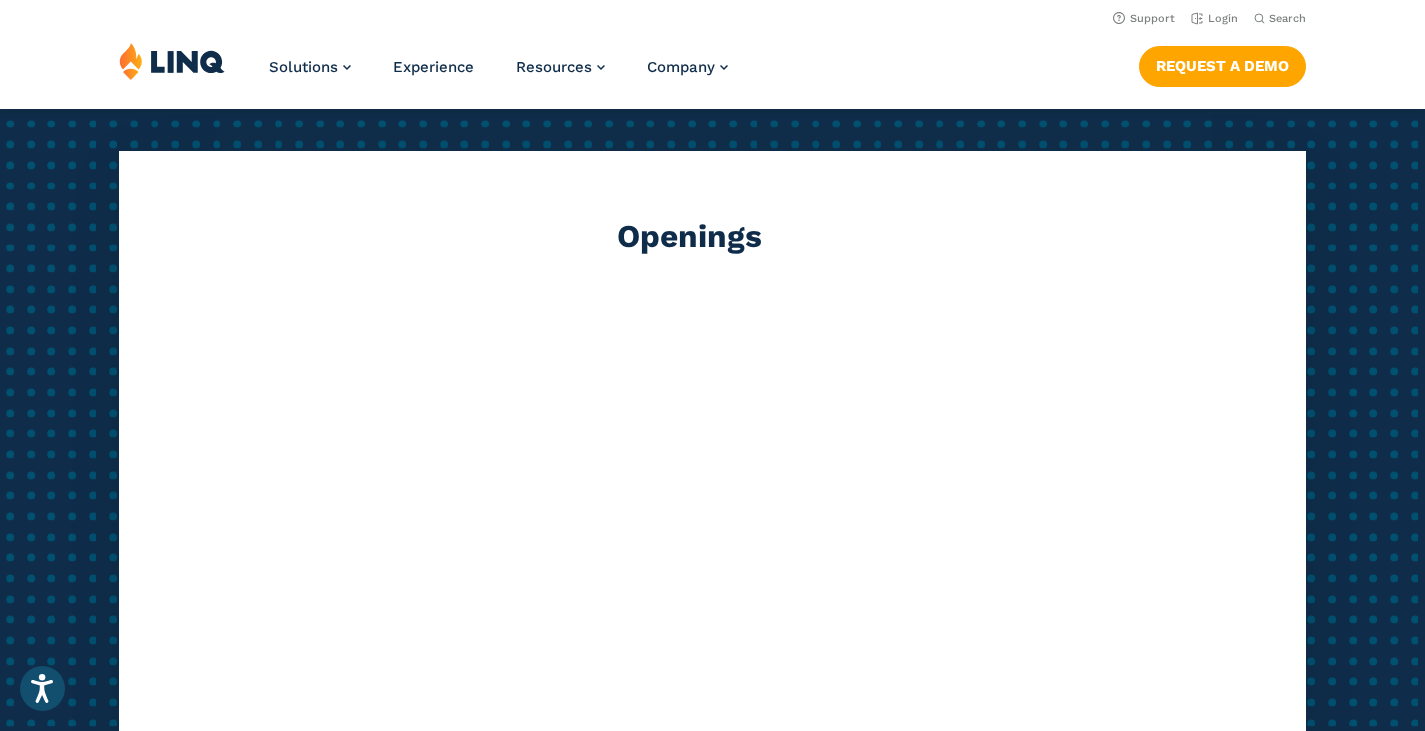 scroll, scrollTop: 3045, scrollLeft: 0, axis: vertical 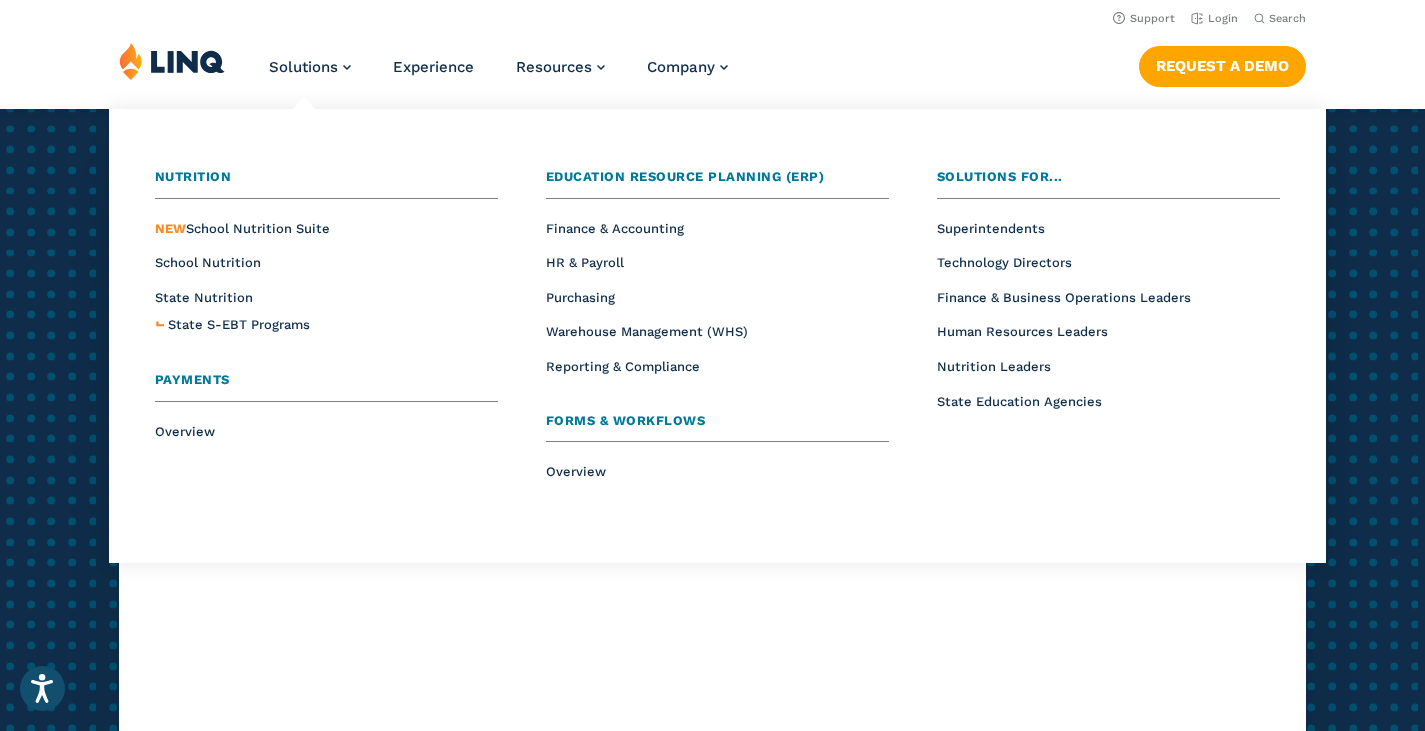 click on "Solutions
Nutrition Overview
NEW  School Nutrition Suite
School Nutrition
State Nutrition
State S-EBT Programs
Payments Overview
Education Resource Planning (ERP) Overview
Finance & Accounting
HR & Payroll
Purchasing
Warehouse Management (WHS)
Reporting & Compliance
Forms & Workflows Overview
Solutions for... Superintendents
Technology Directors
Finance & Business Operations Leaders
Human Resources Leaders
Nutrition Leaders
State Education Agencies" at bounding box center [310, 75] 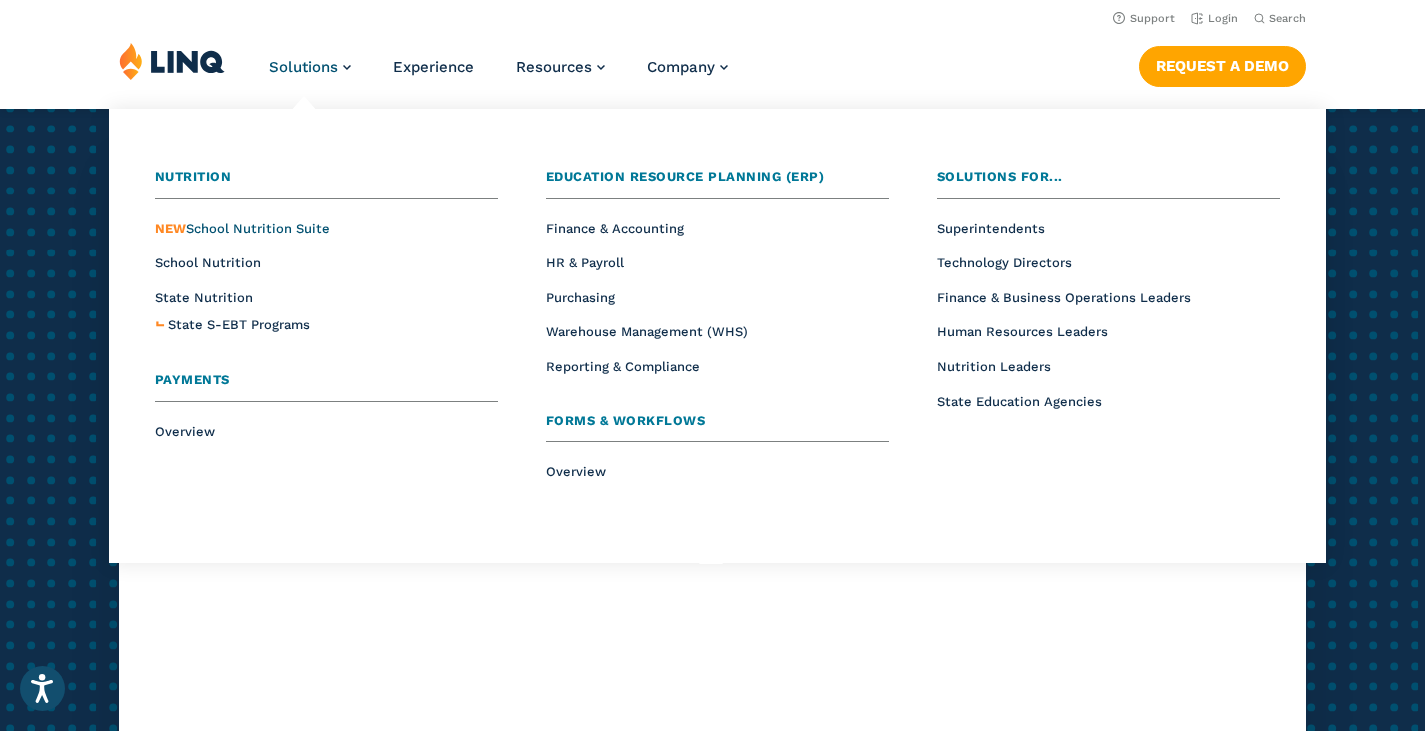 click on "NEW  School Nutrition Suite" at bounding box center [242, 228] 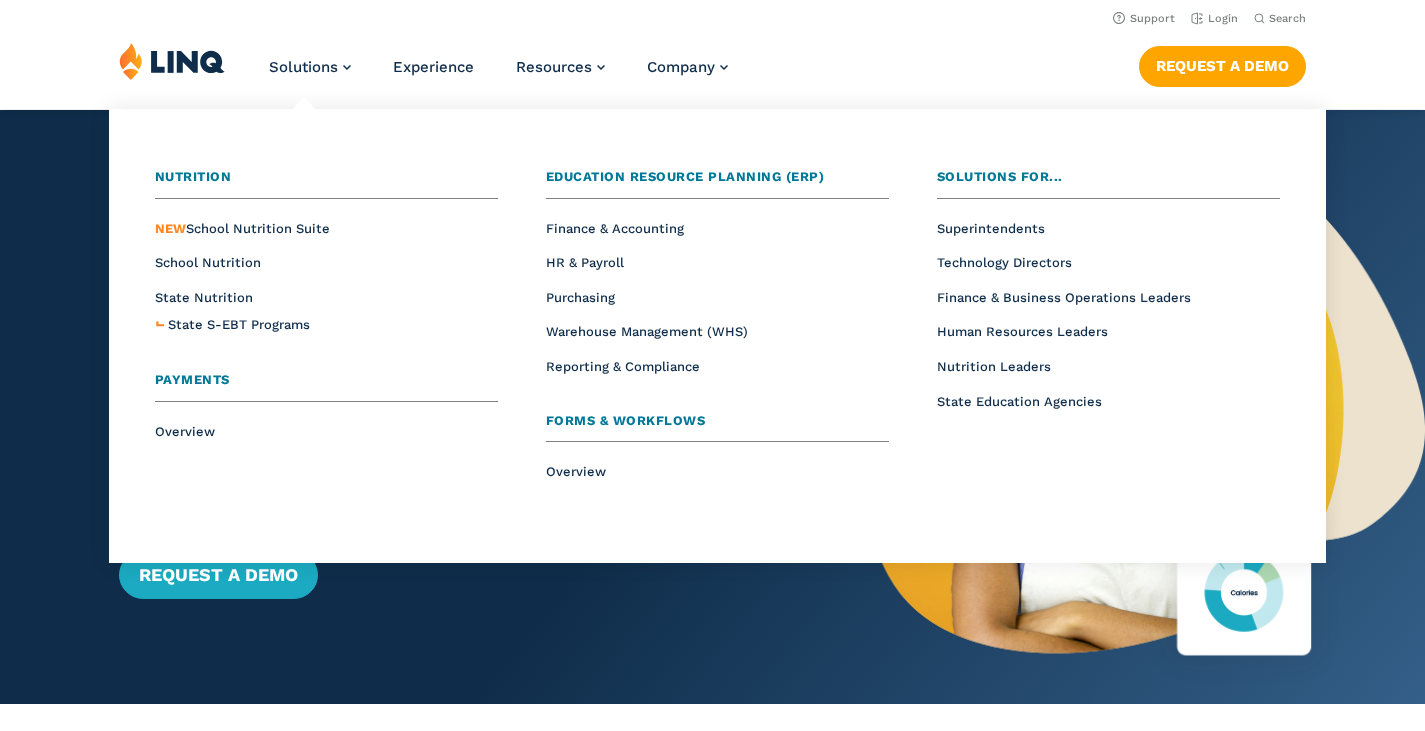 scroll, scrollTop: 0, scrollLeft: 0, axis: both 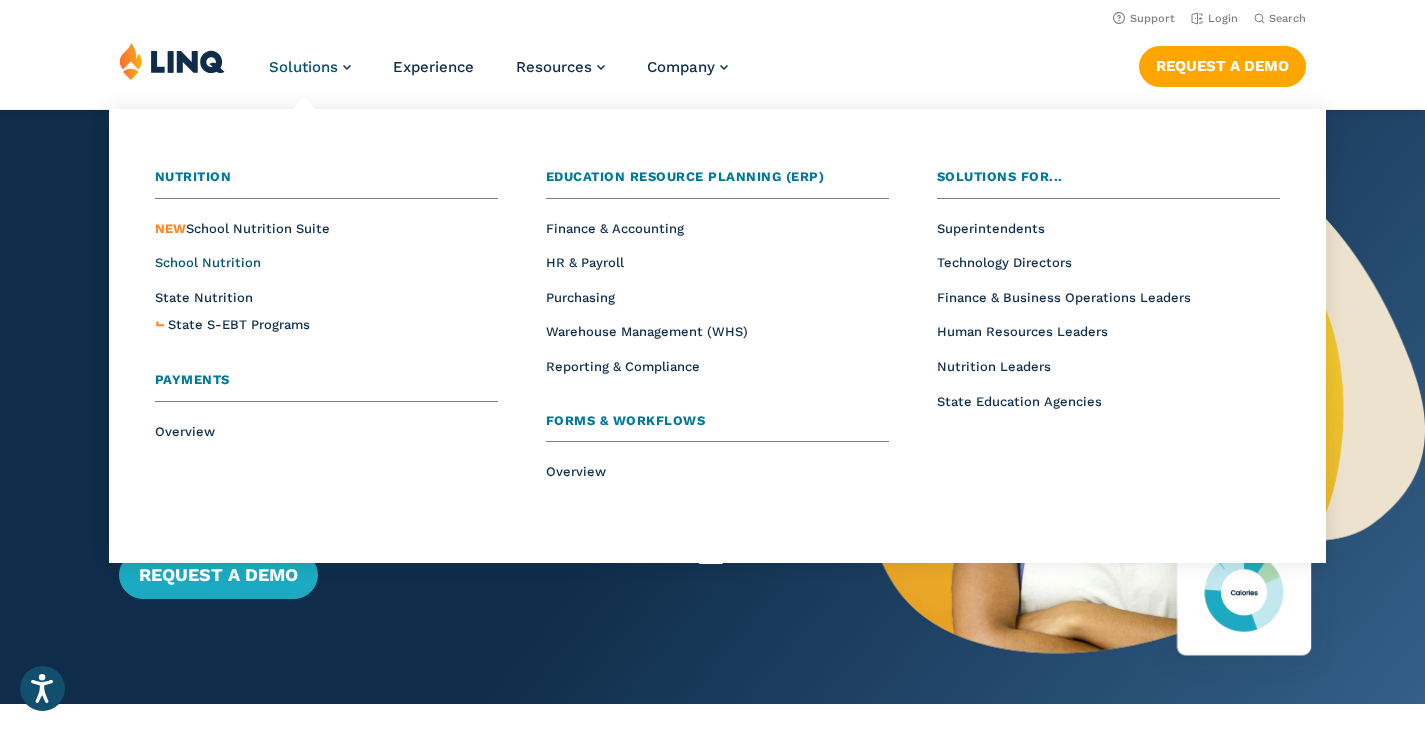 click on "School Nutrition" at bounding box center [208, 262] 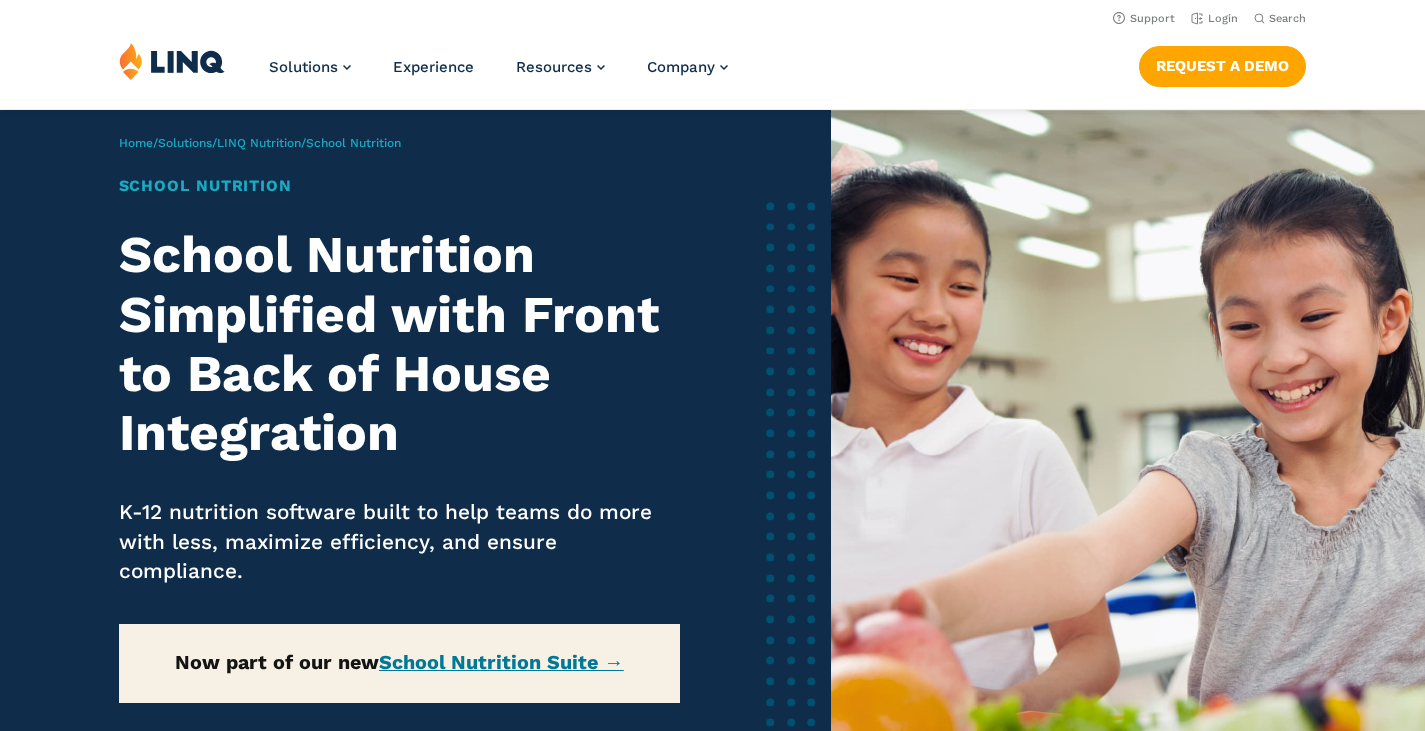 scroll, scrollTop: 0, scrollLeft: 0, axis: both 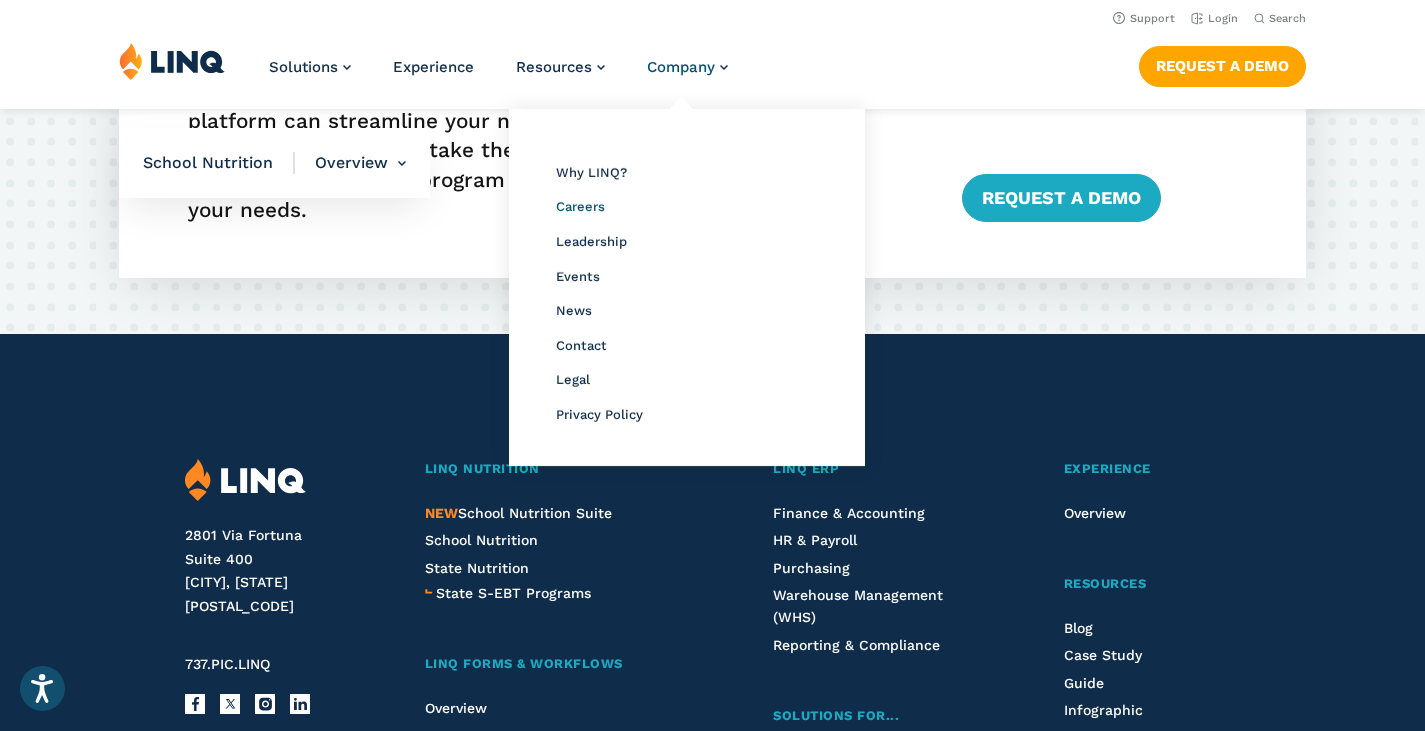 click on "Careers" at bounding box center (580, 206) 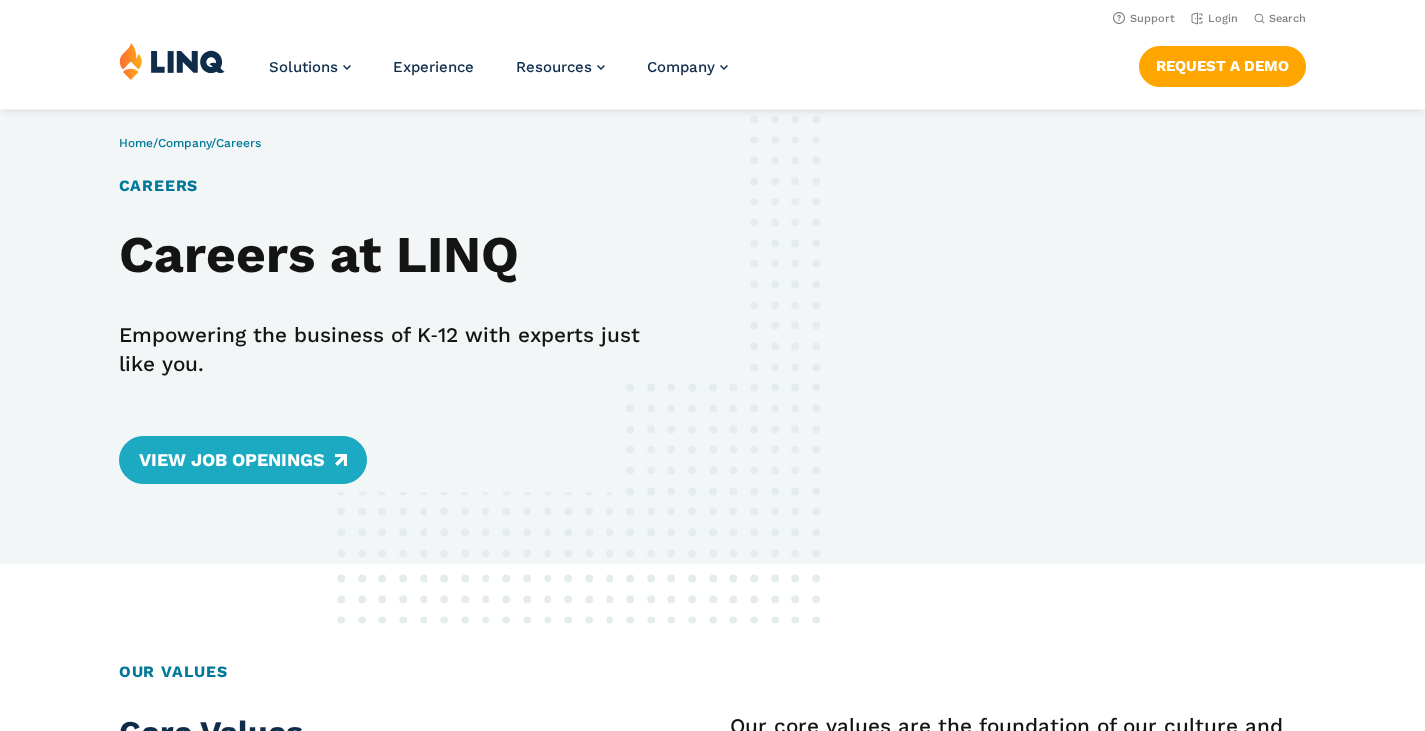 scroll, scrollTop: 0, scrollLeft: 0, axis: both 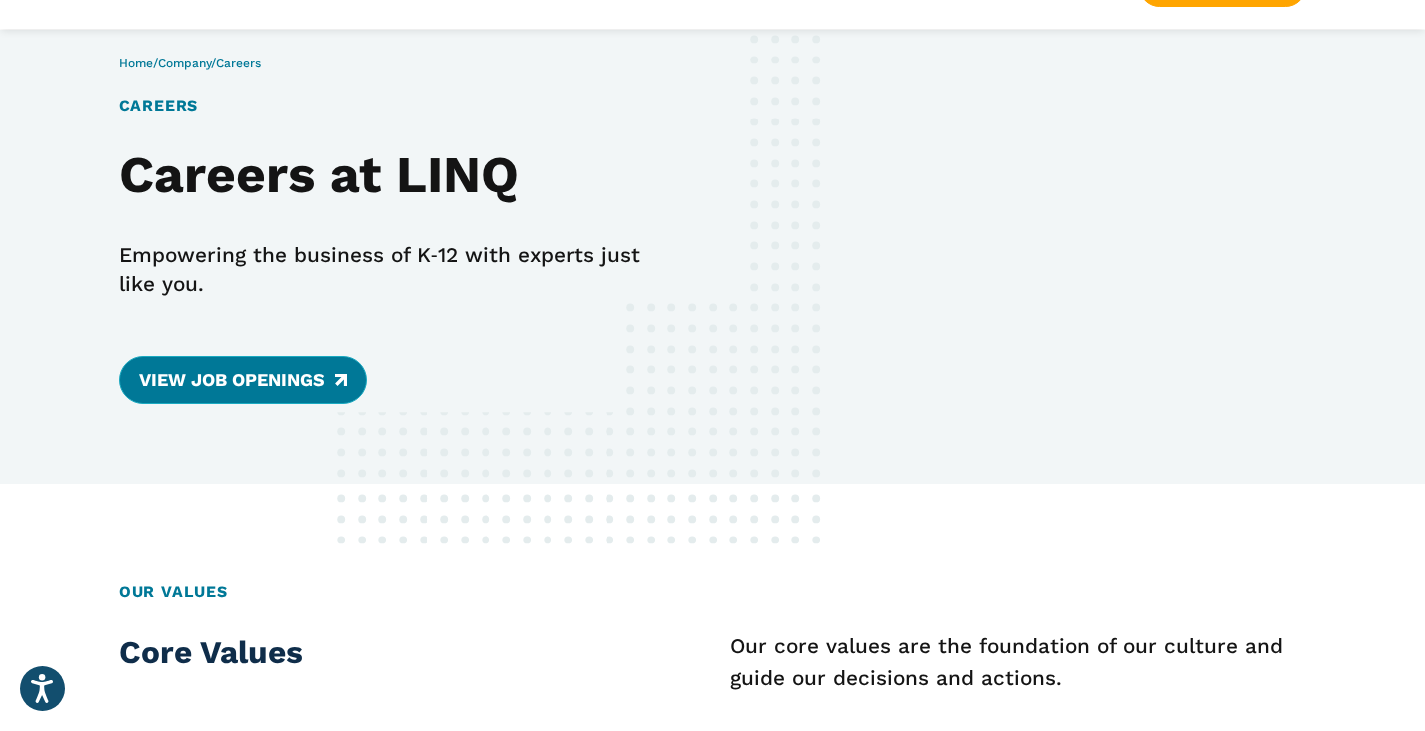 click on "View Job Openings" at bounding box center (243, 380) 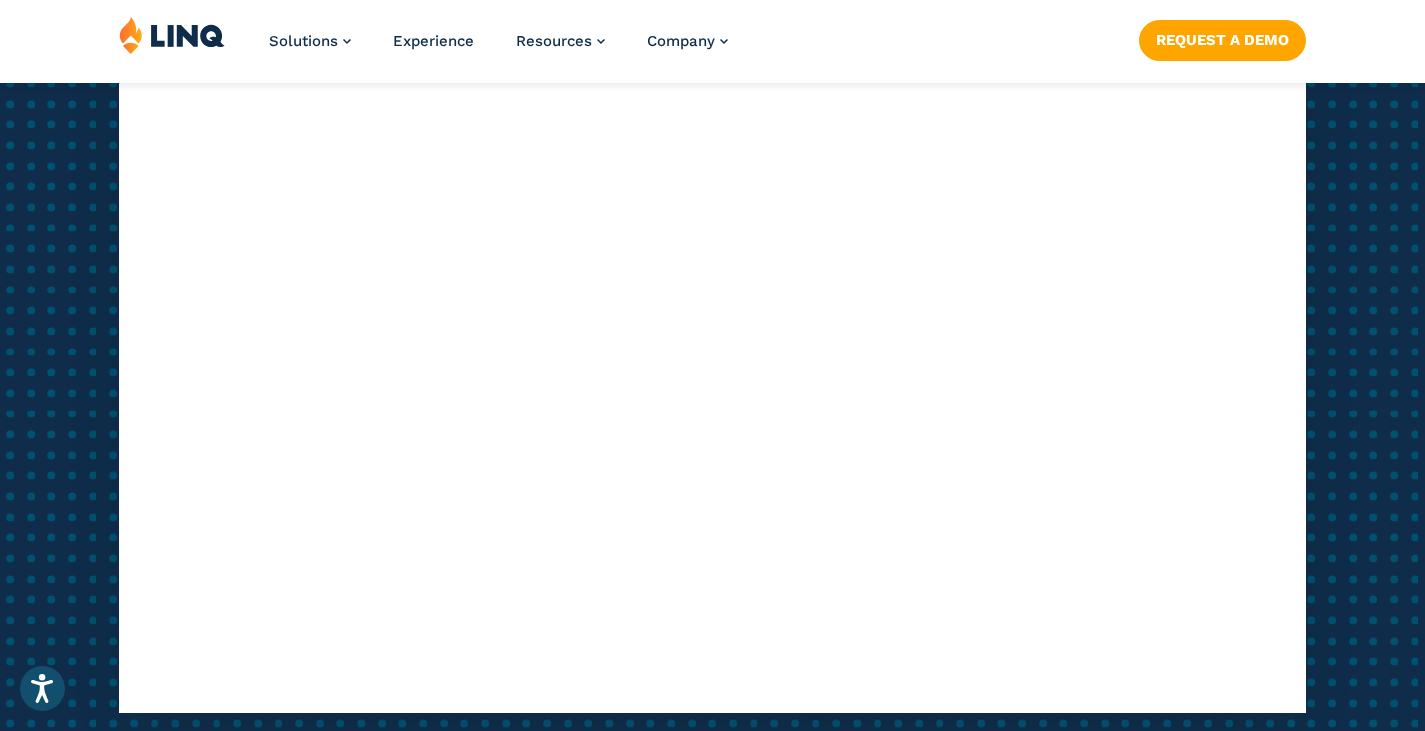 scroll, scrollTop: 3565, scrollLeft: 0, axis: vertical 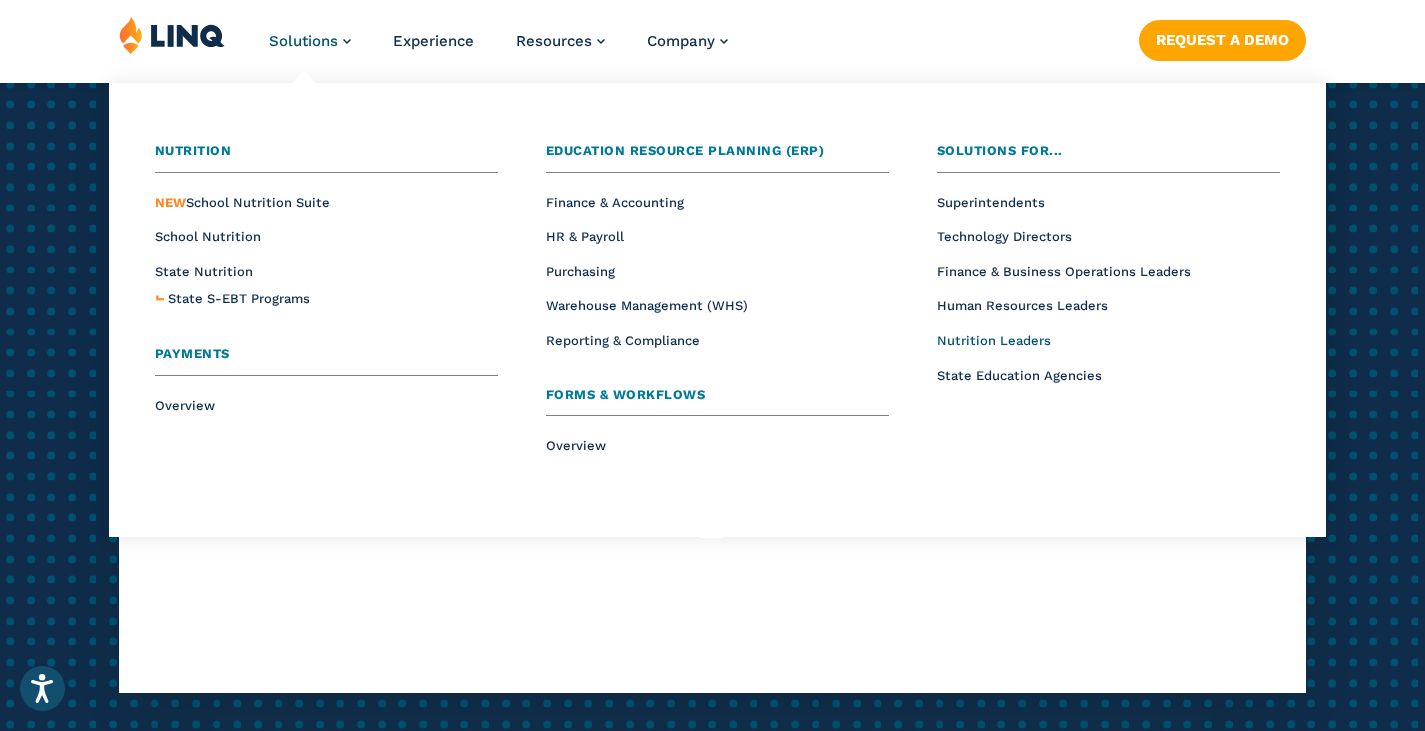 click on "Nutrition Leaders" at bounding box center (994, 340) 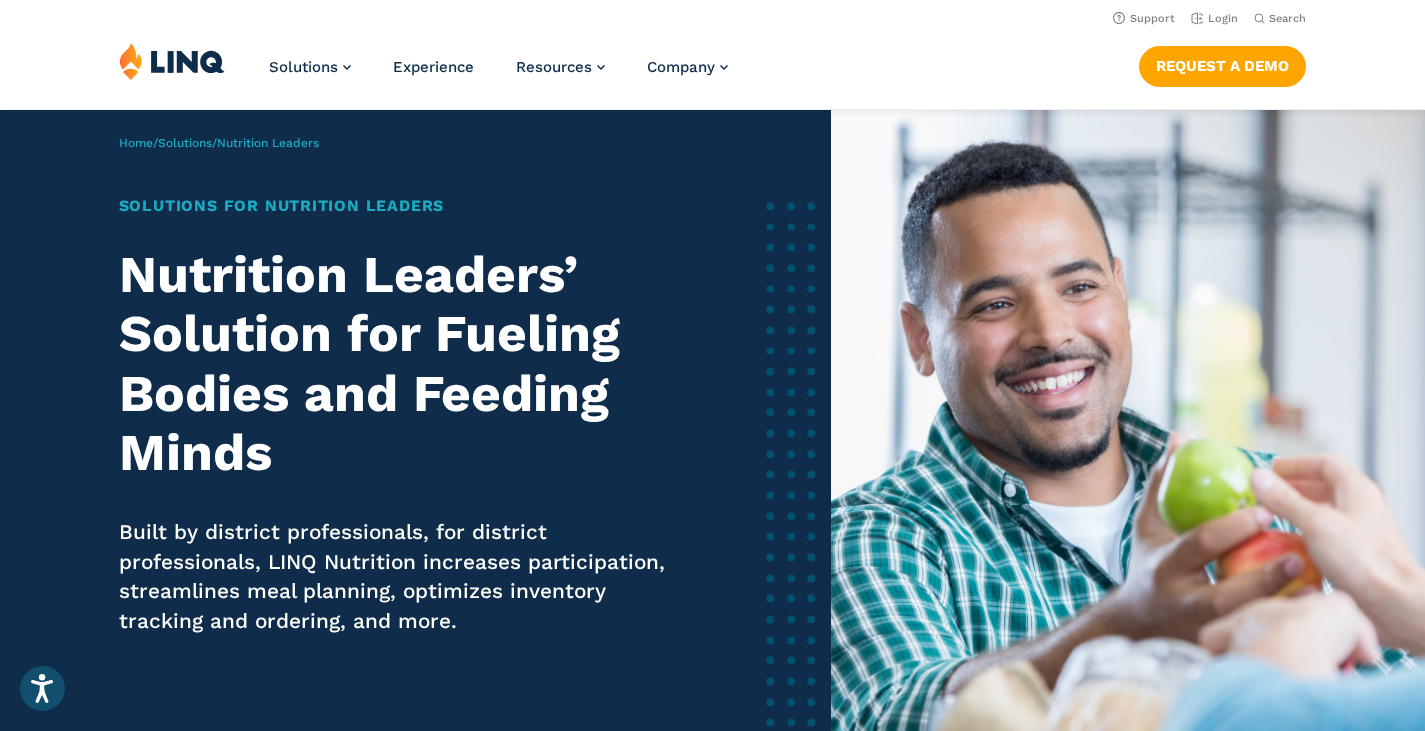 scroll, scrollTop: 0, scrollLeft: 0, axis: both 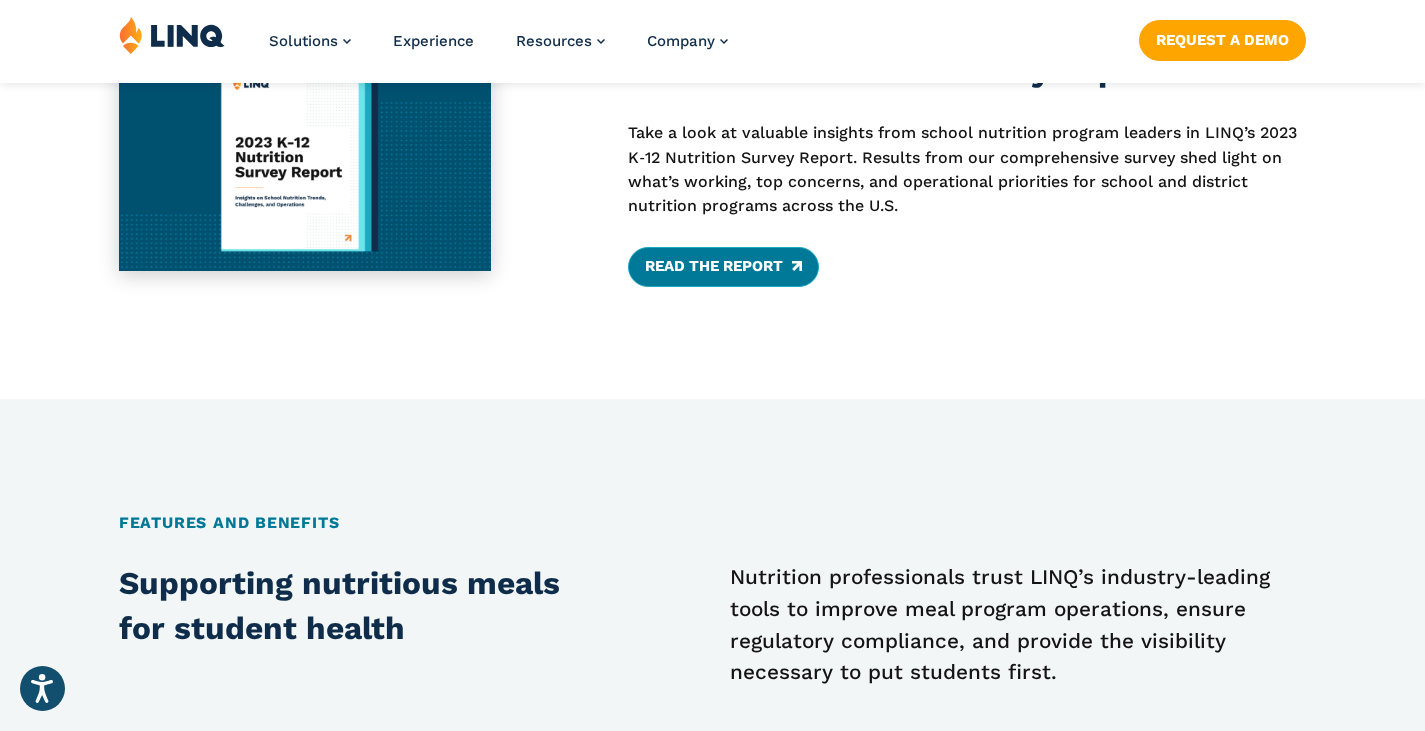 click on "Read the Report" at bounding box center [723, 267] 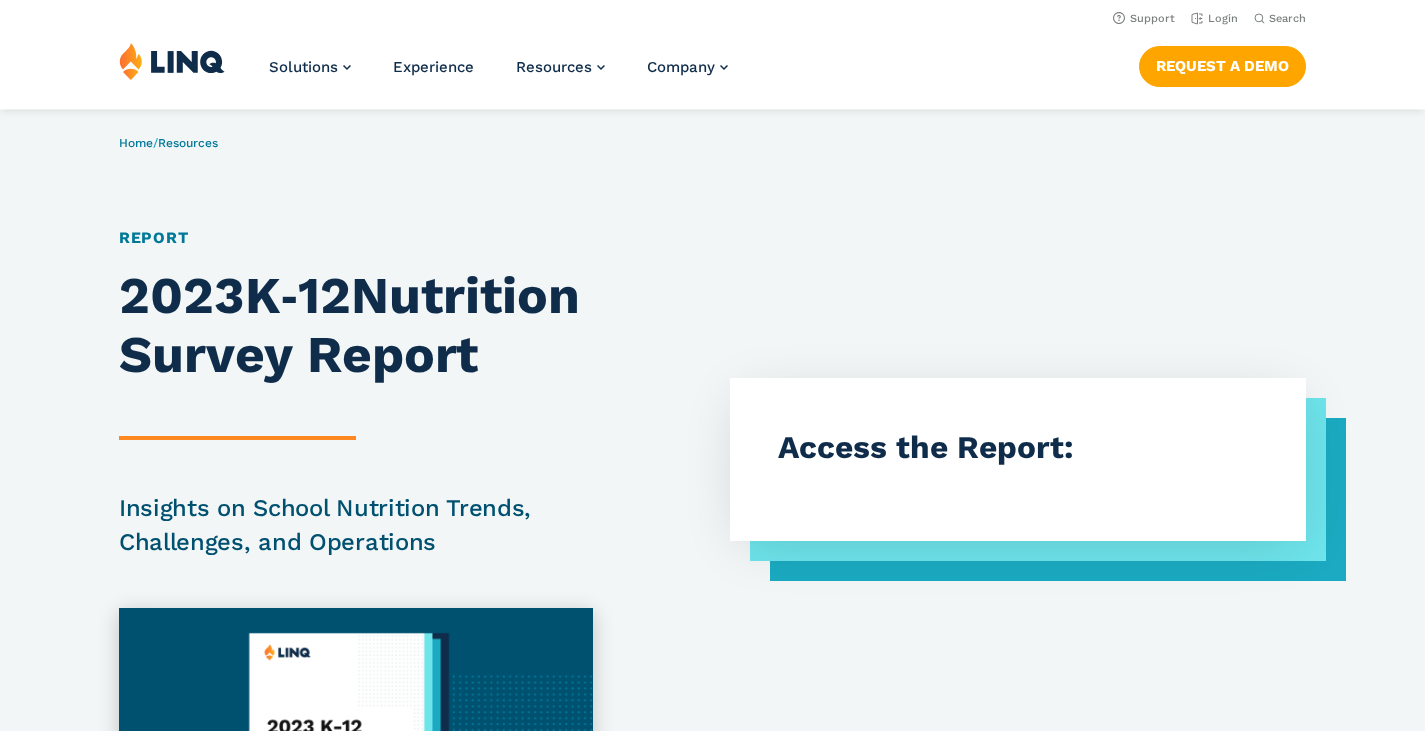 scroll, scrollTop: 0, scrollLeft: 0, axis: both 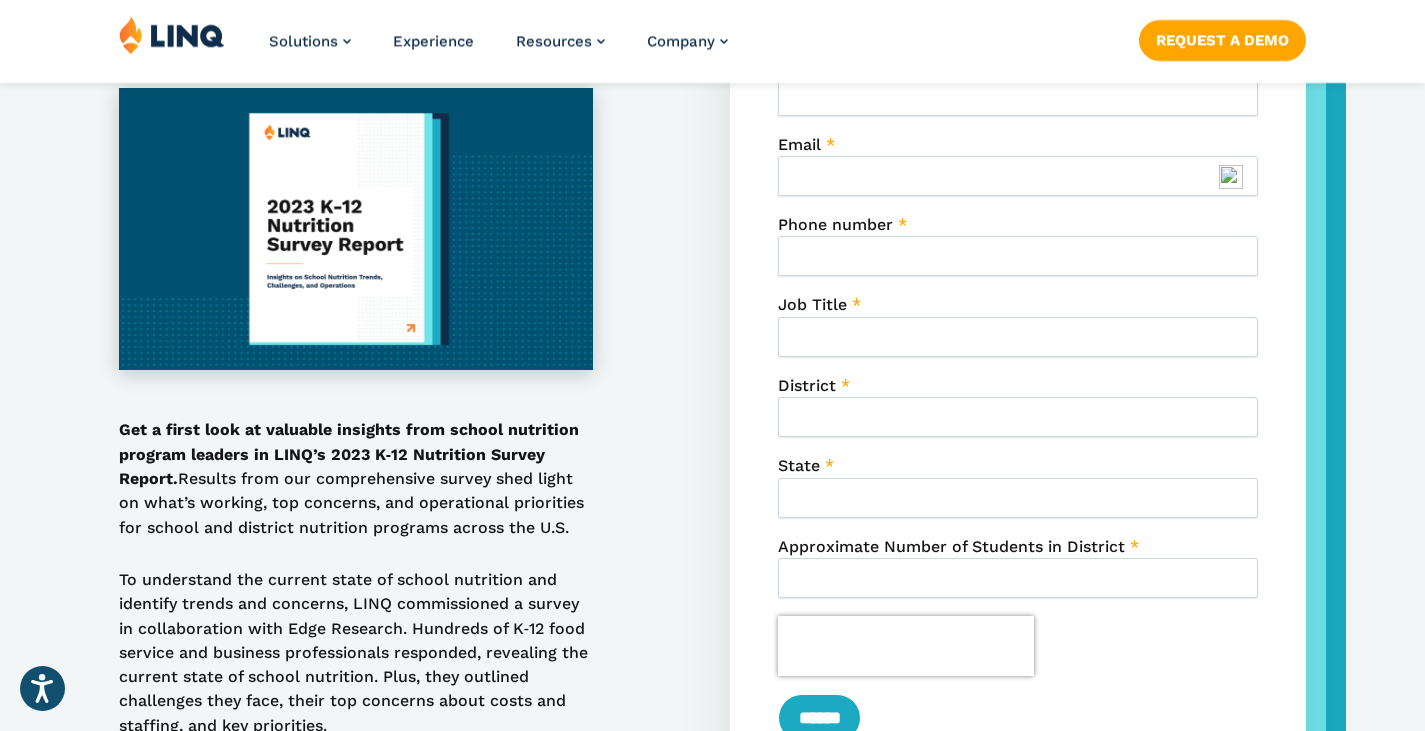 click at bounding box center [356, 229] 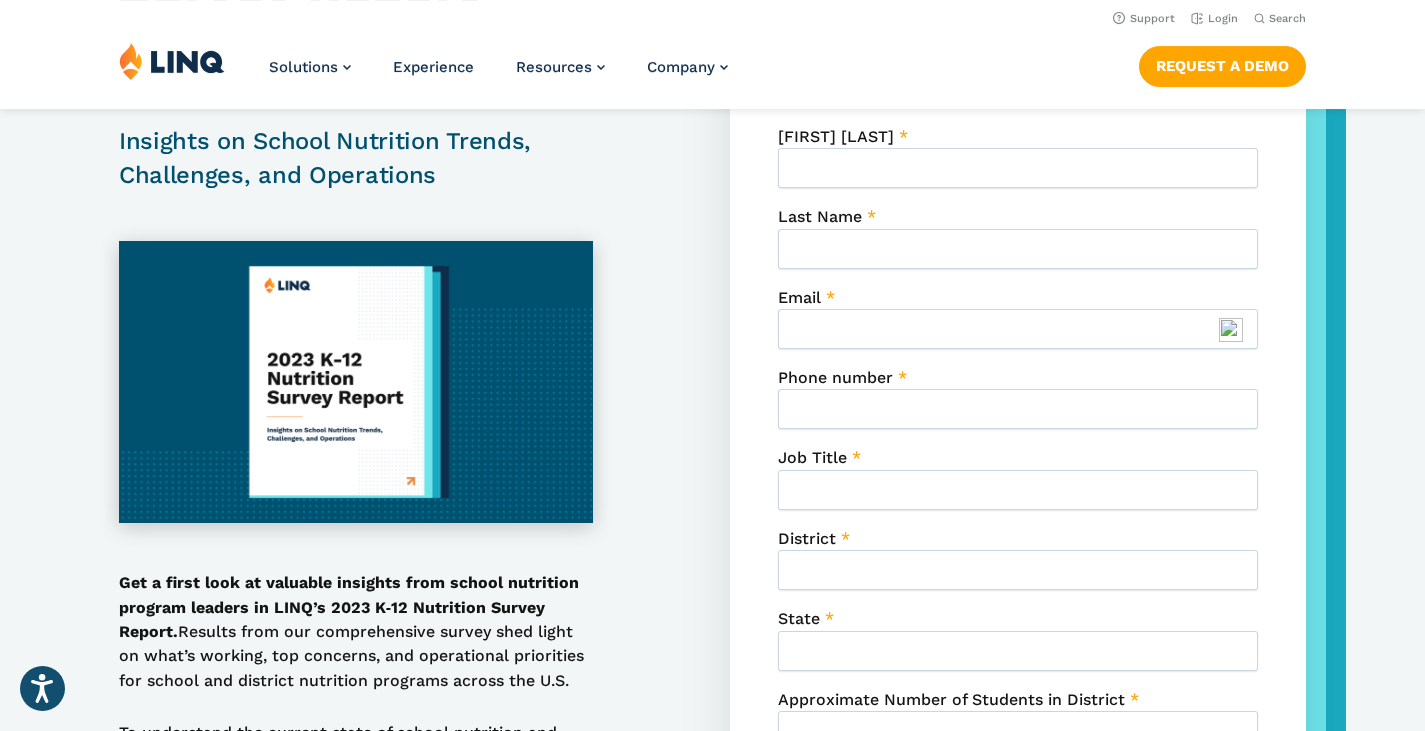 scroll, scrollTop: 360, scrollLeft: 0, axis: vertical 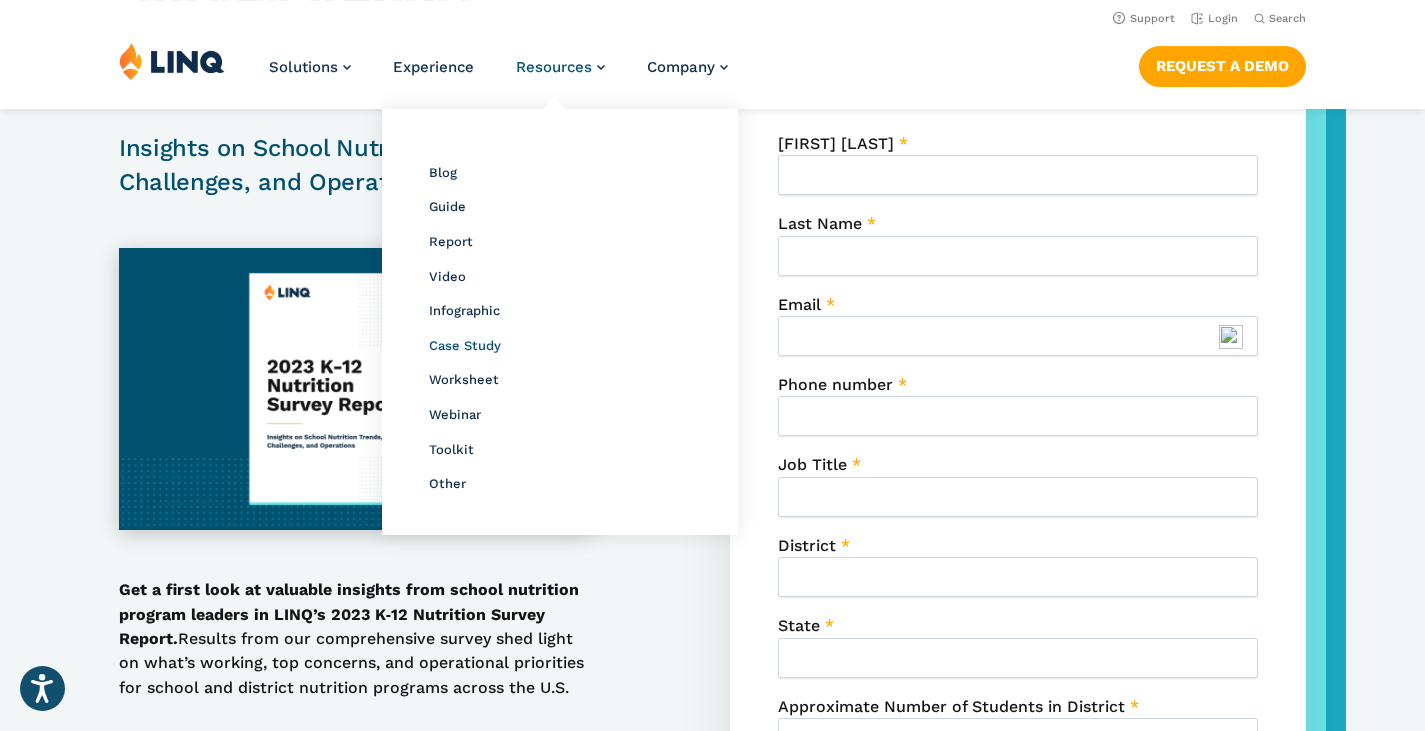 click on "Case Study" at bounding box center [465, 345] 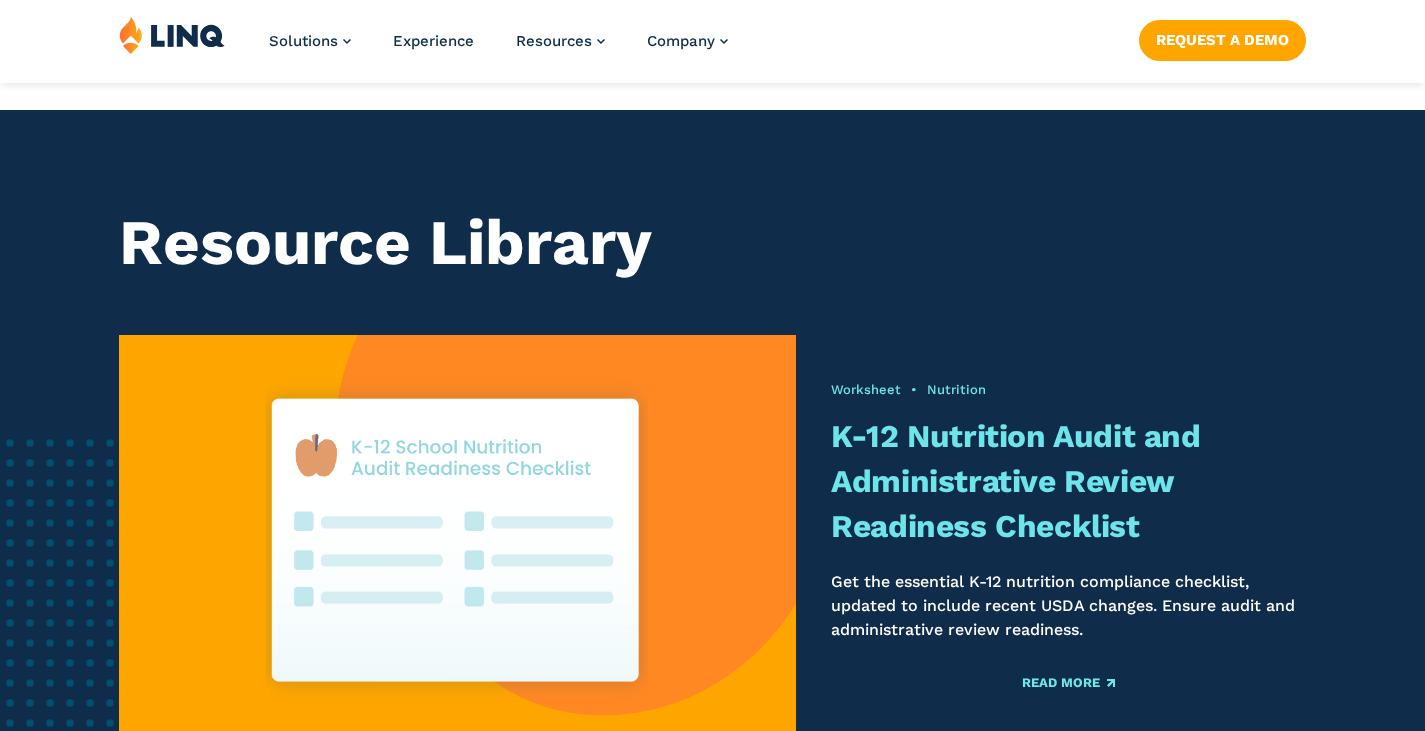 scroll, scrollTop: 1401, scrollLeft: 0, axis: vertical 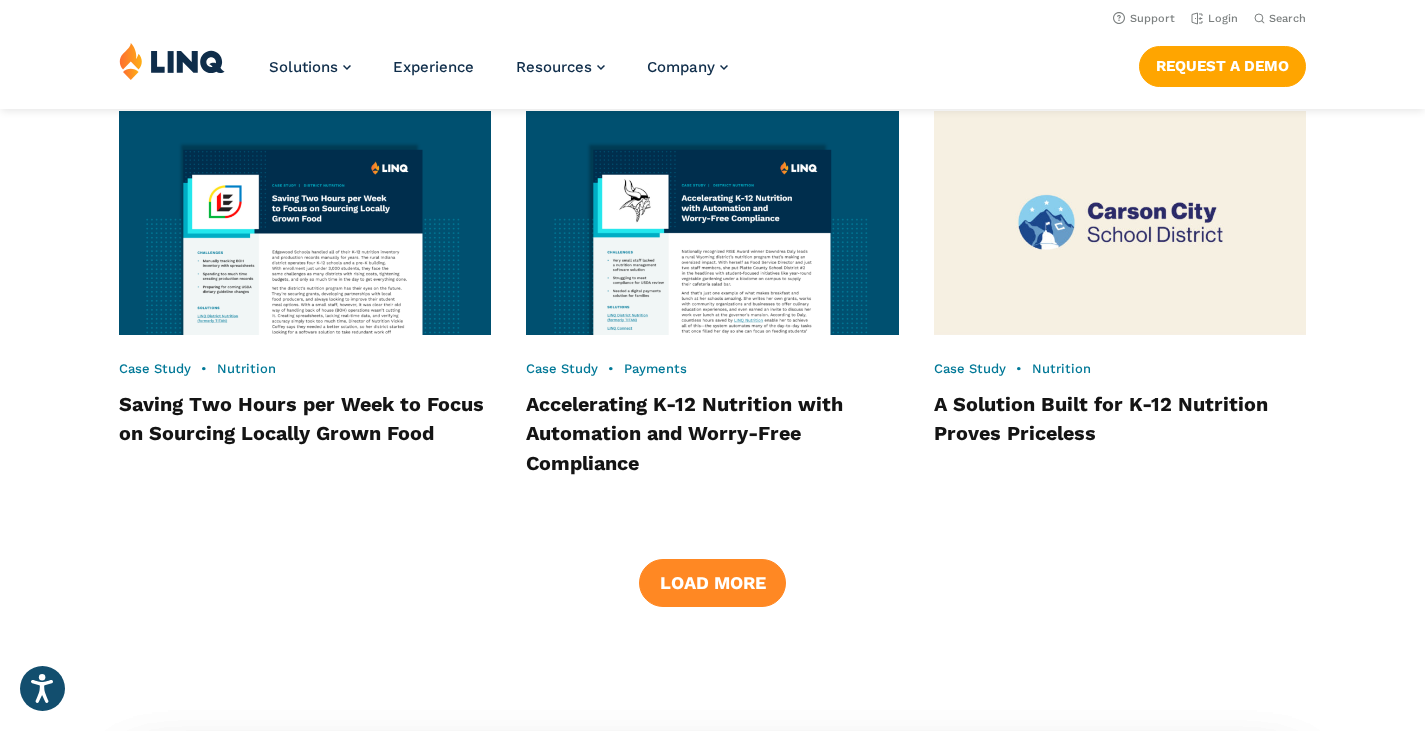 click on "Load More" at bounding box center (712, 583) 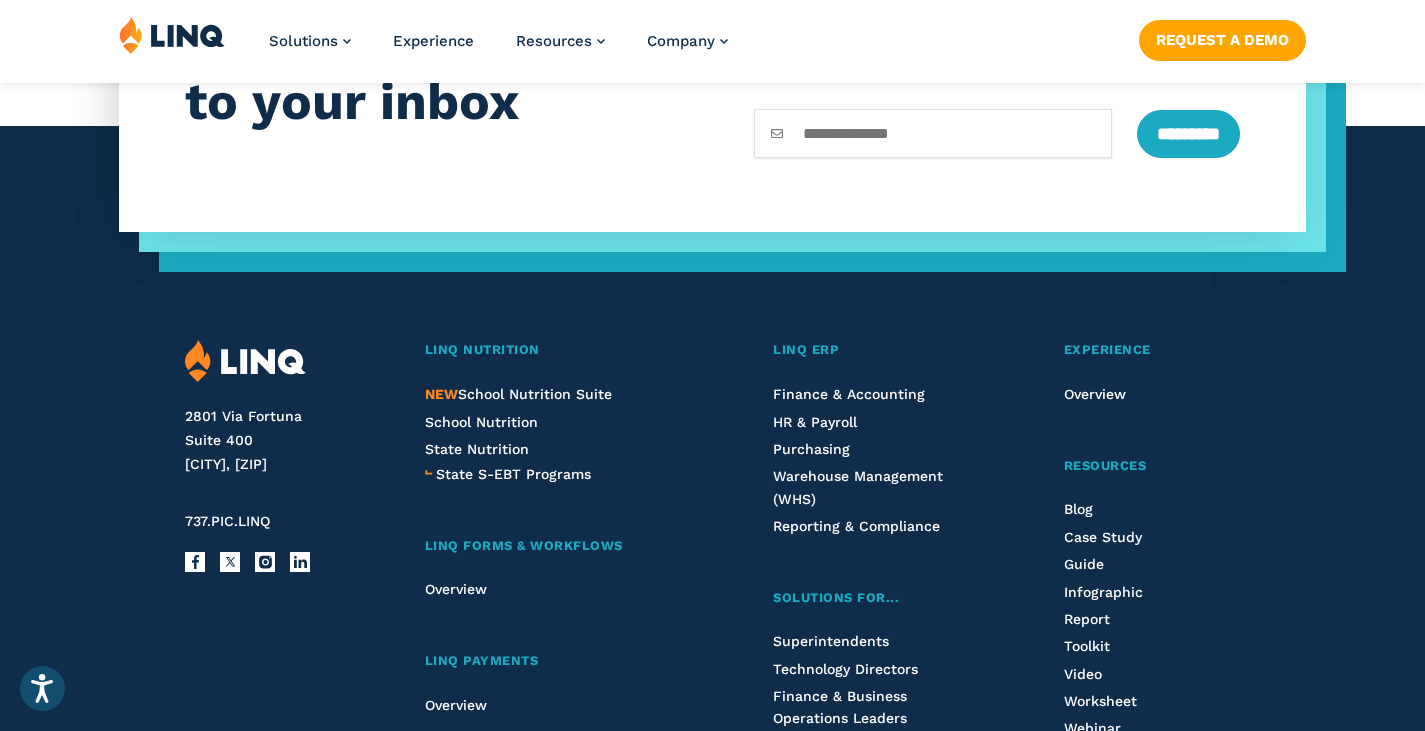 scroll, scrollTop: 4561, scrollLeft: 0, axis: vertical 